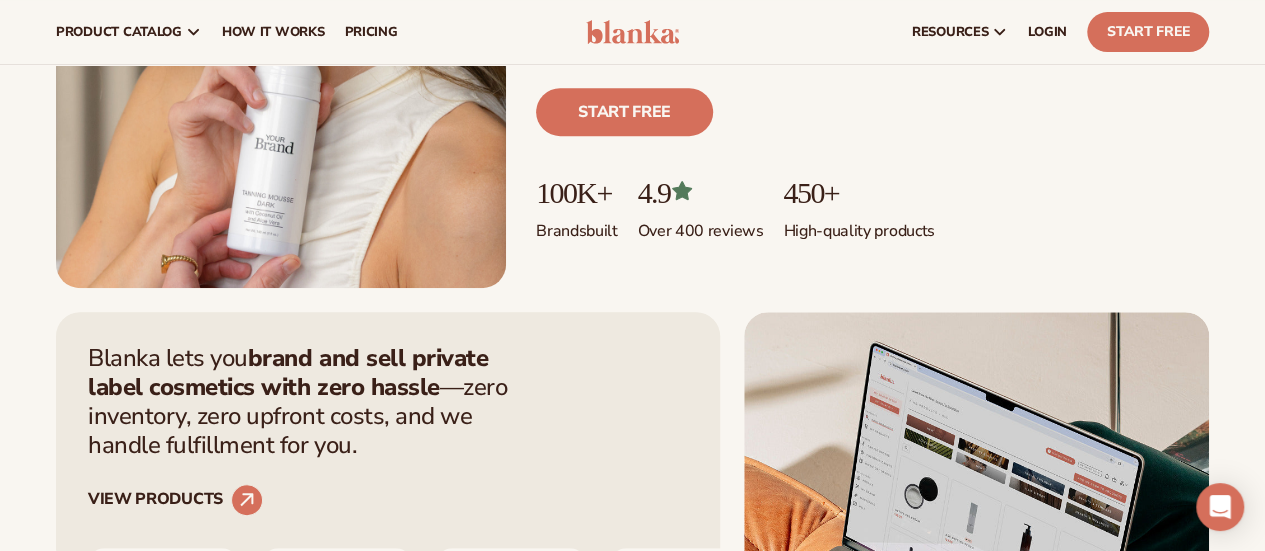 scroll, scrollTop: 500, scrollLeft: 0, axis: vertical 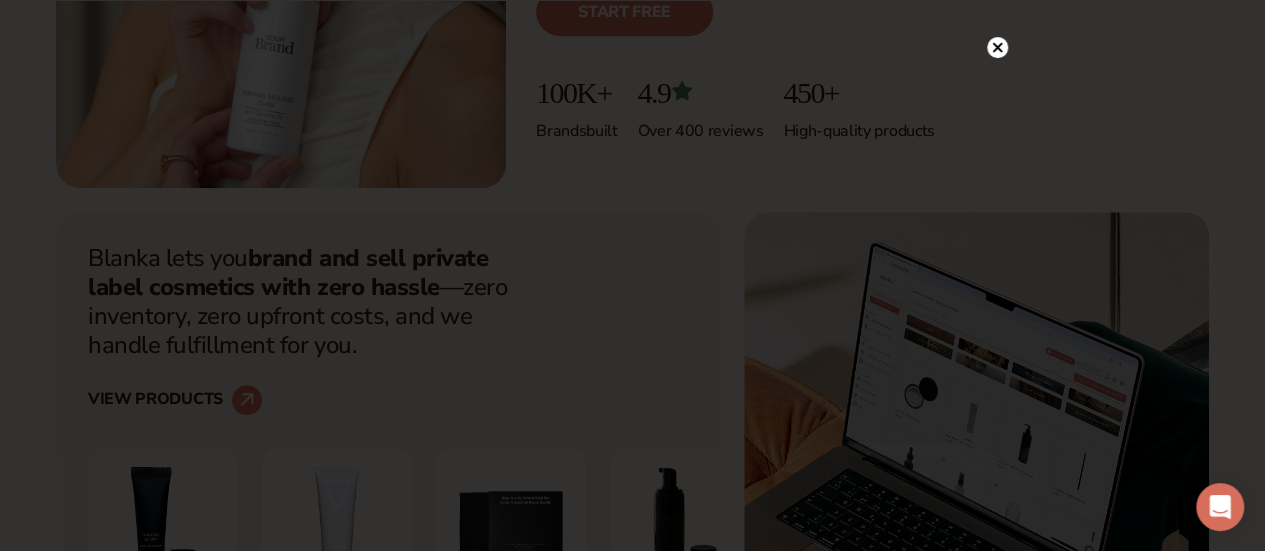 click 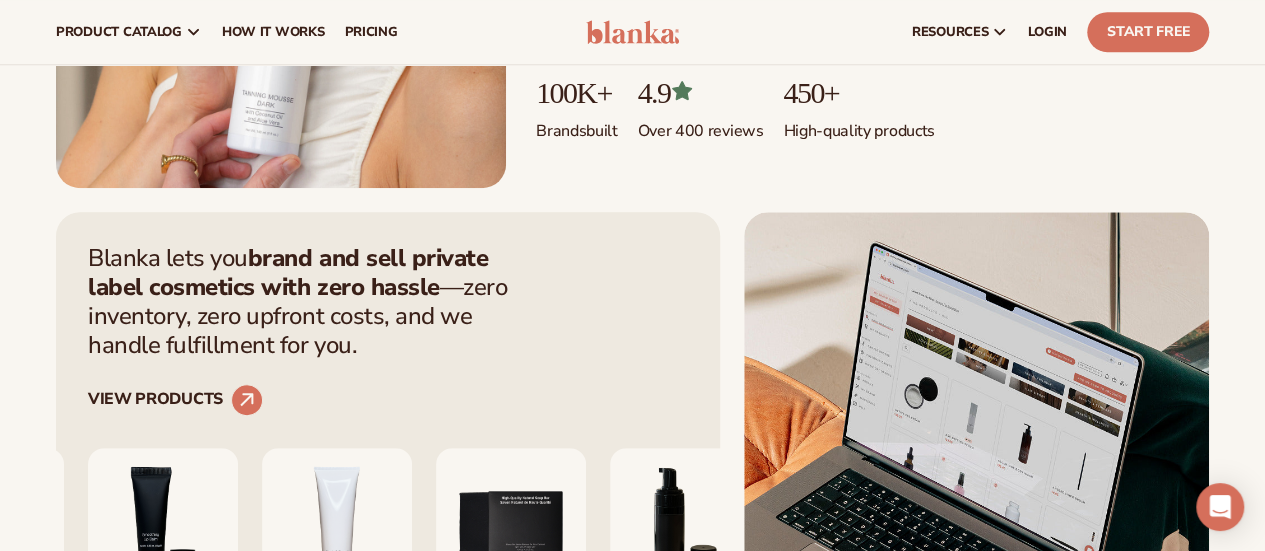 scroll, scrollTop: 100, scrollLeft: 0, axis: vertical 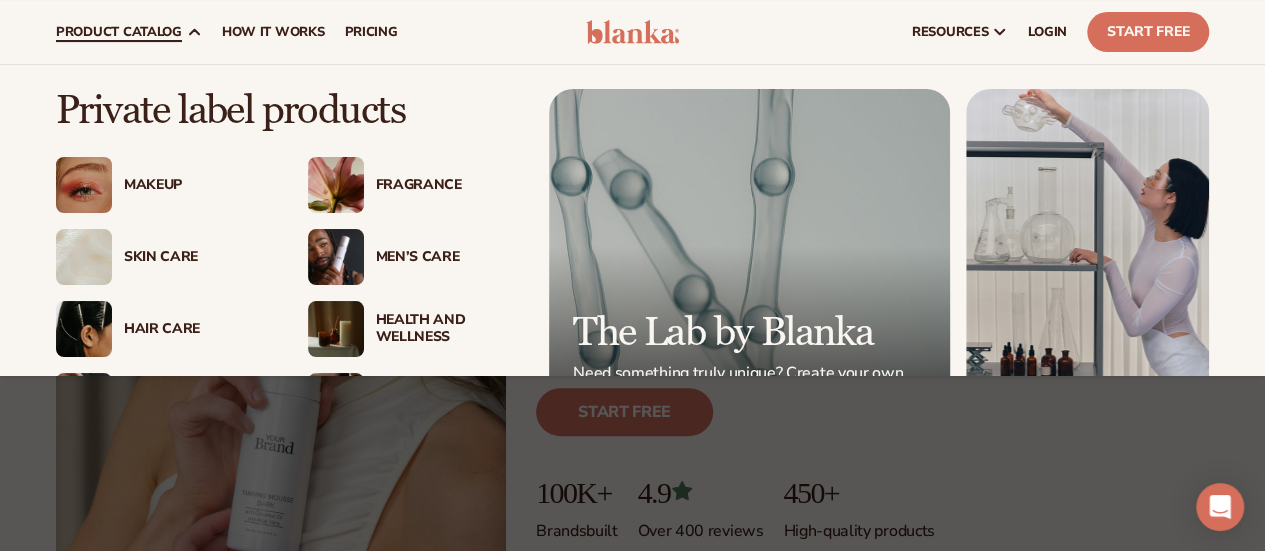 click on "Men’s Care" at bounding box center [448, 257] 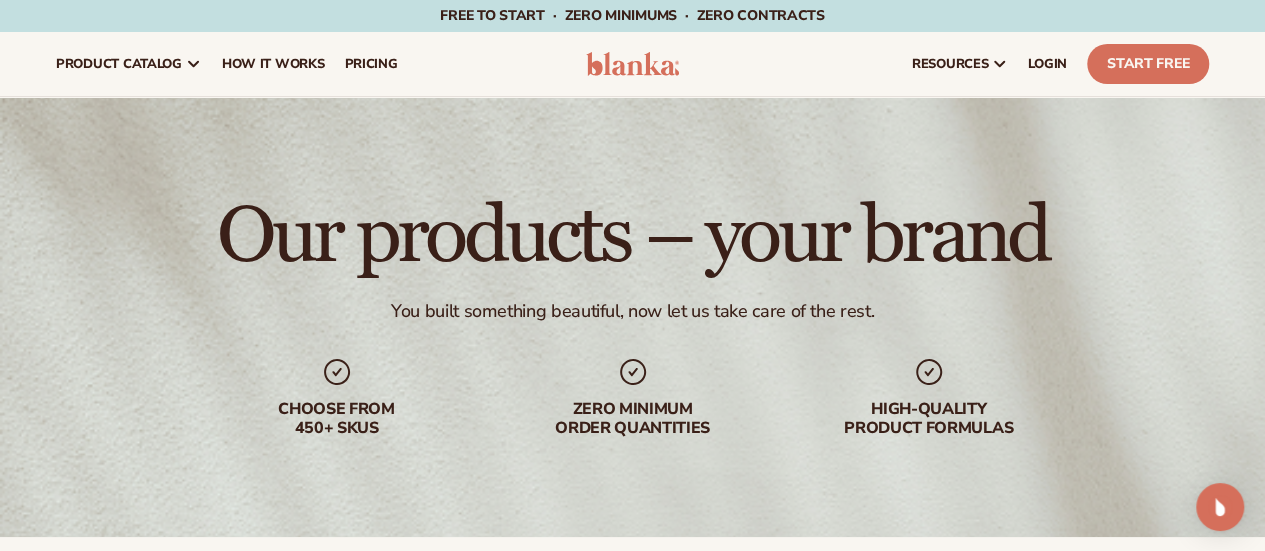 scroll, scrollTop: 100, scrollLeft: 0, axis: vertical 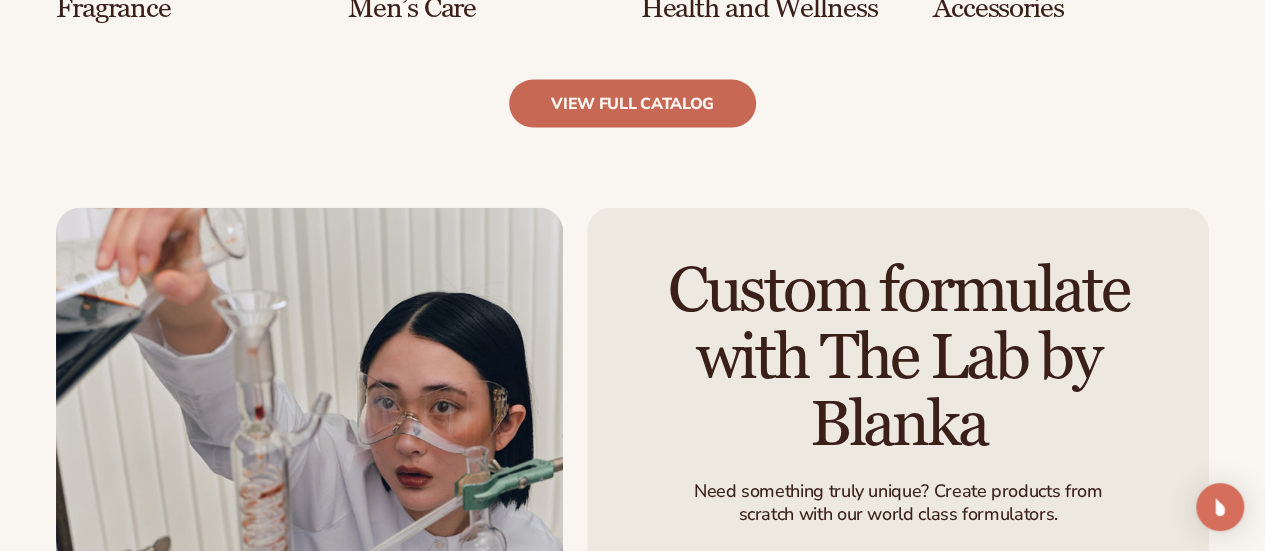 click on "view full catalog" at bounding box center [632, 104] 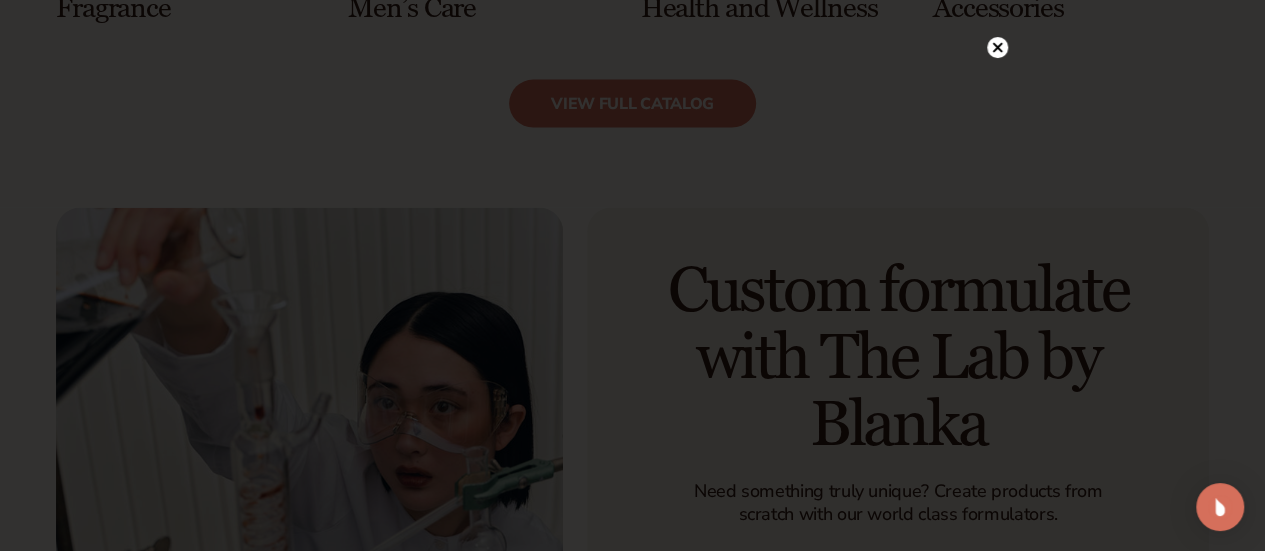 click 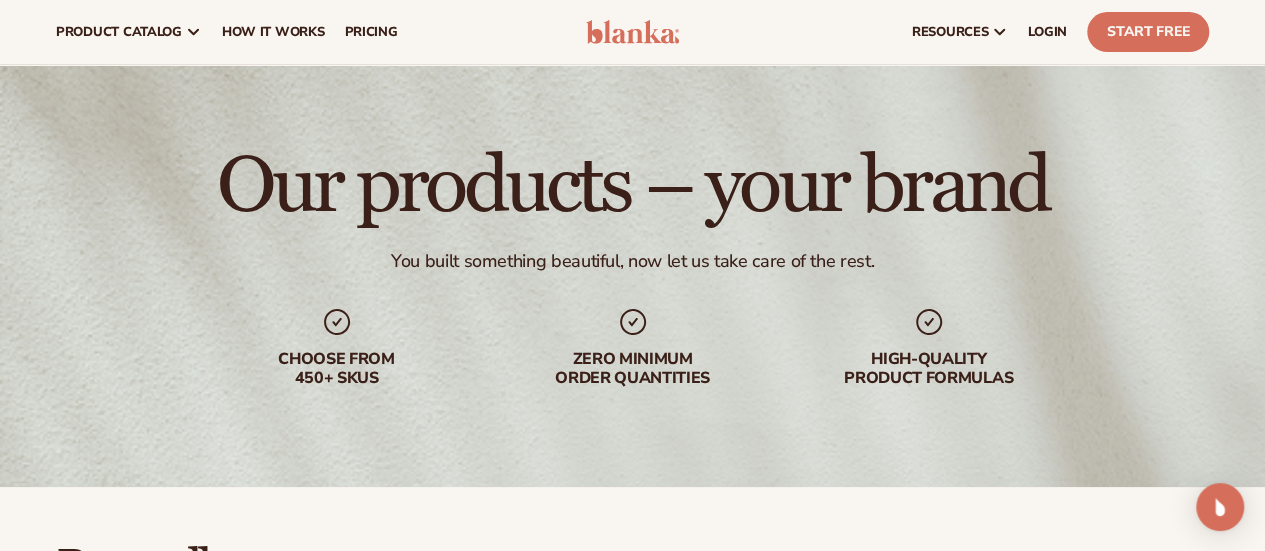 scroll, scrollTop: 0, scrollLeft: 0, axis: both 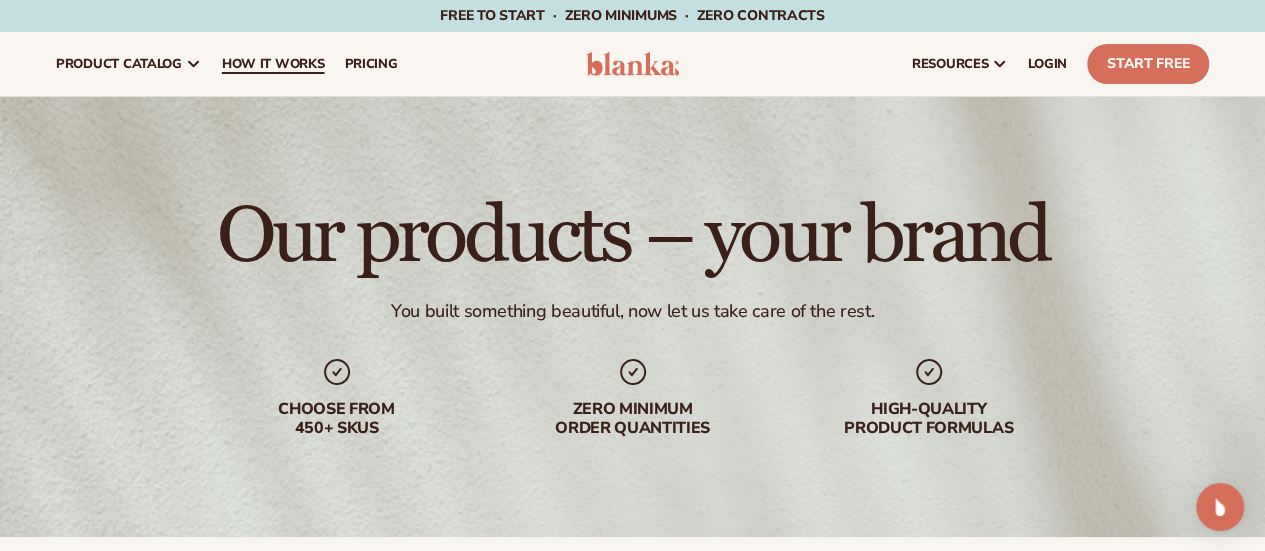 click on "How It Works" at bounding box center [273, 64] 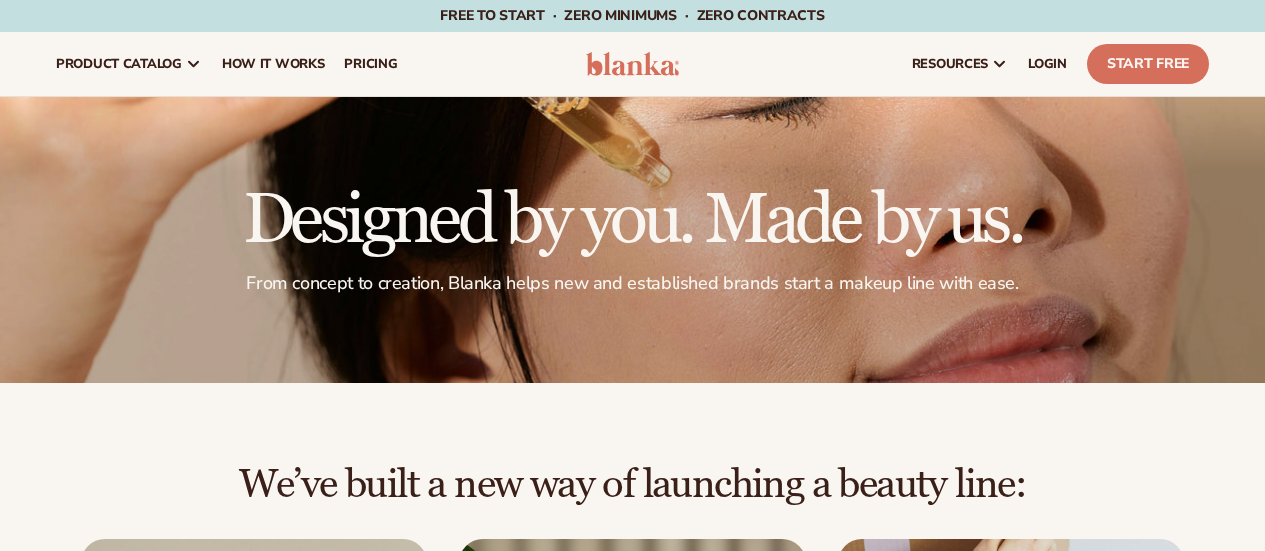 scroll, scrollTop: 0, scrollLeft: 0, axis: both 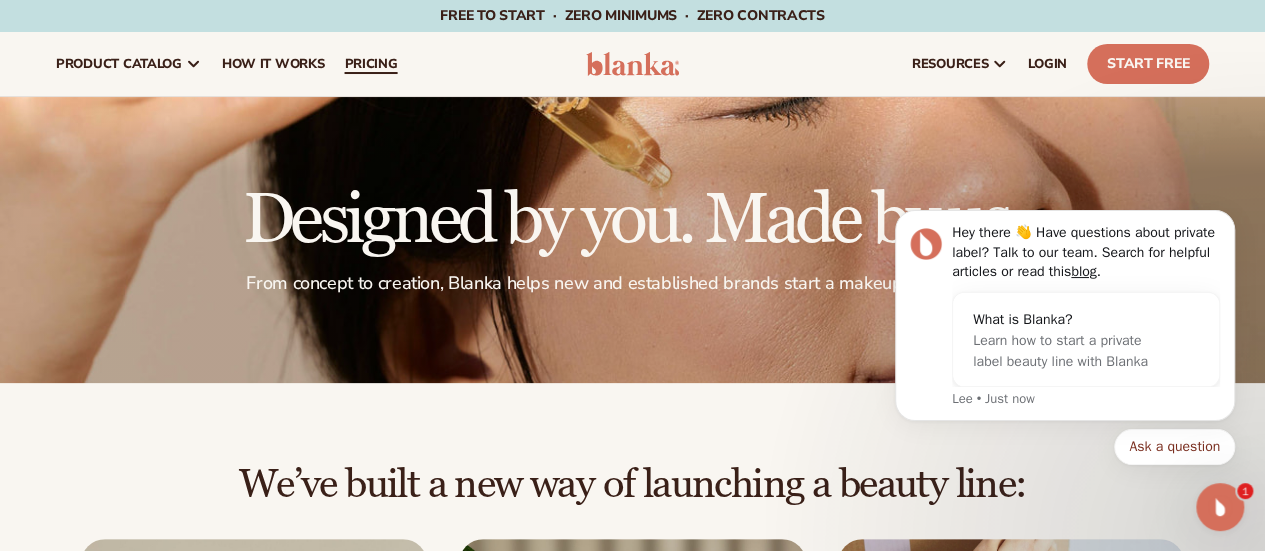 click on "pricing" at bounding box center (370, 64) 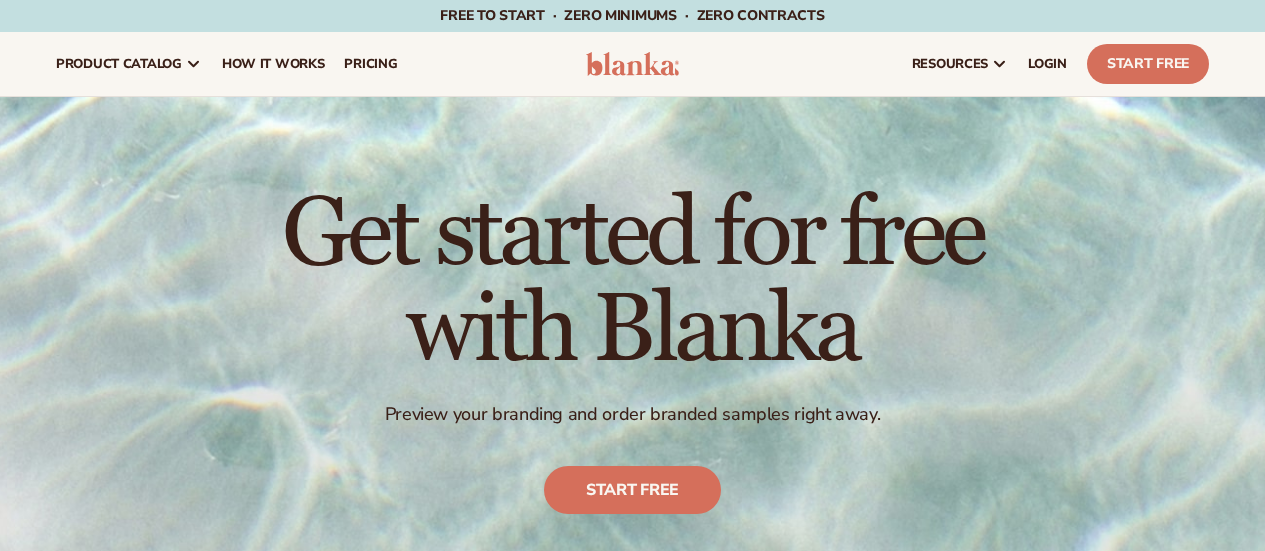 scroll, scrollTop: 0, scrollLeft: 0, axis: both 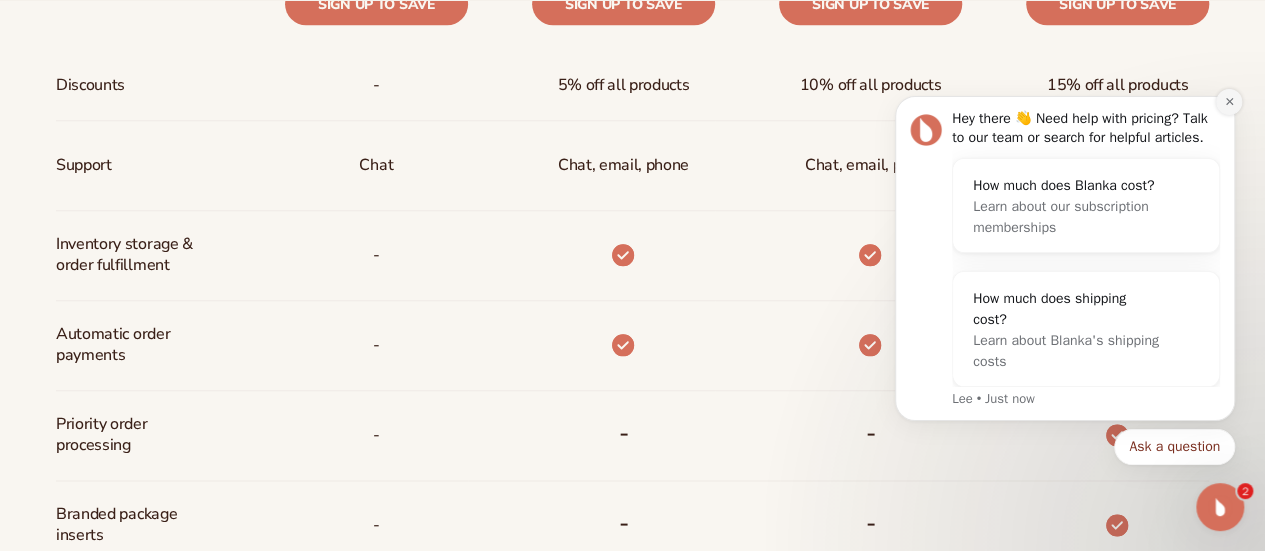 click 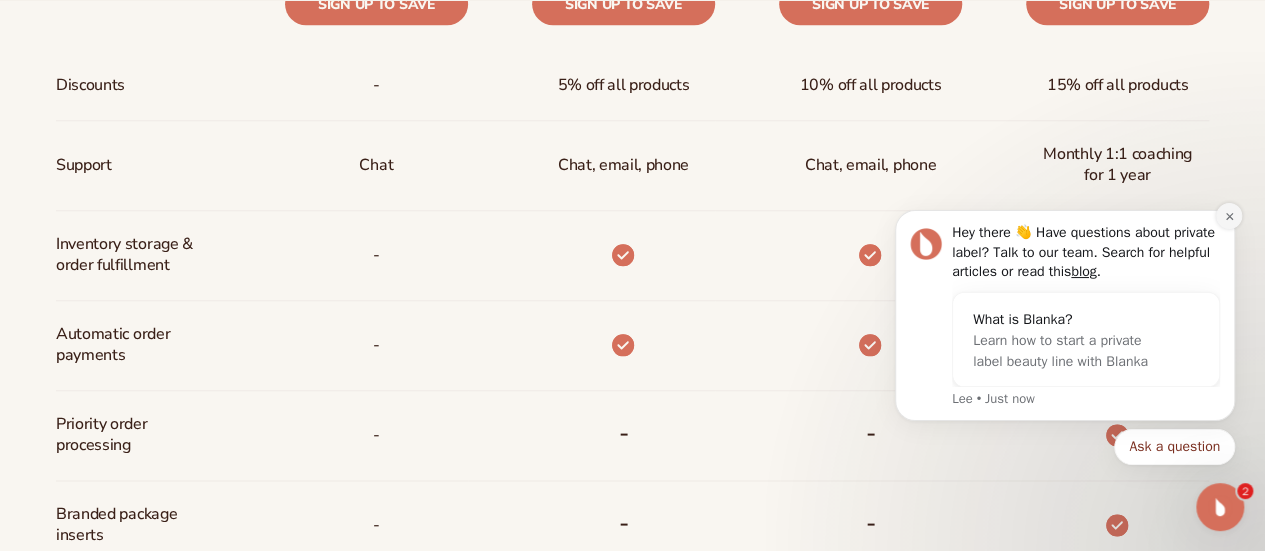 click at bounding box center (1229, 216) 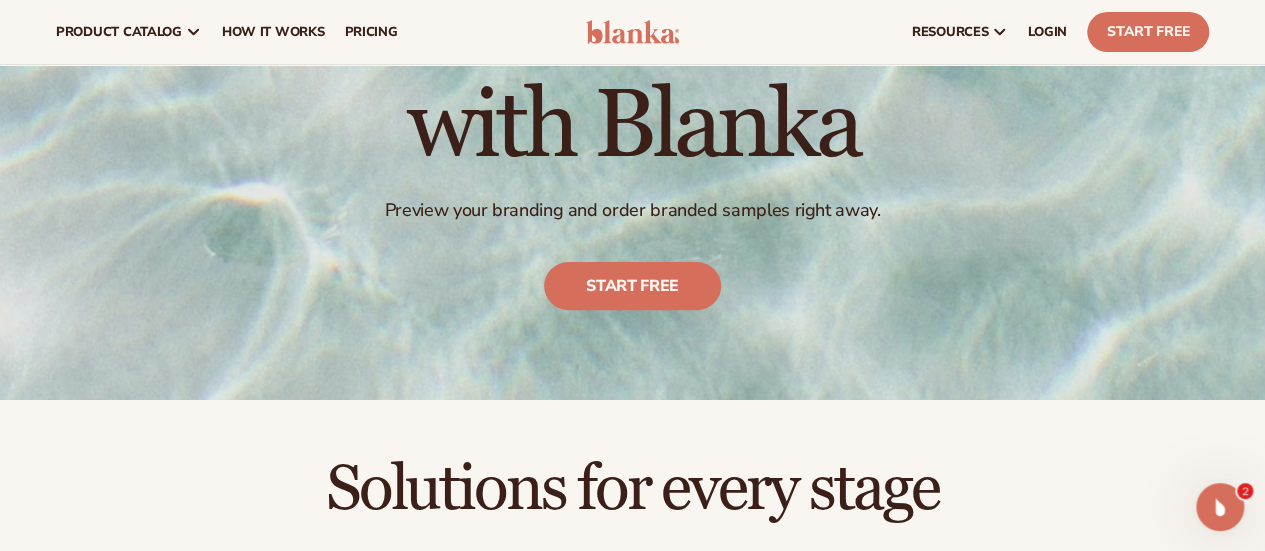 scroll, scrollTop: 0, scrollLeft: 0, axis: both 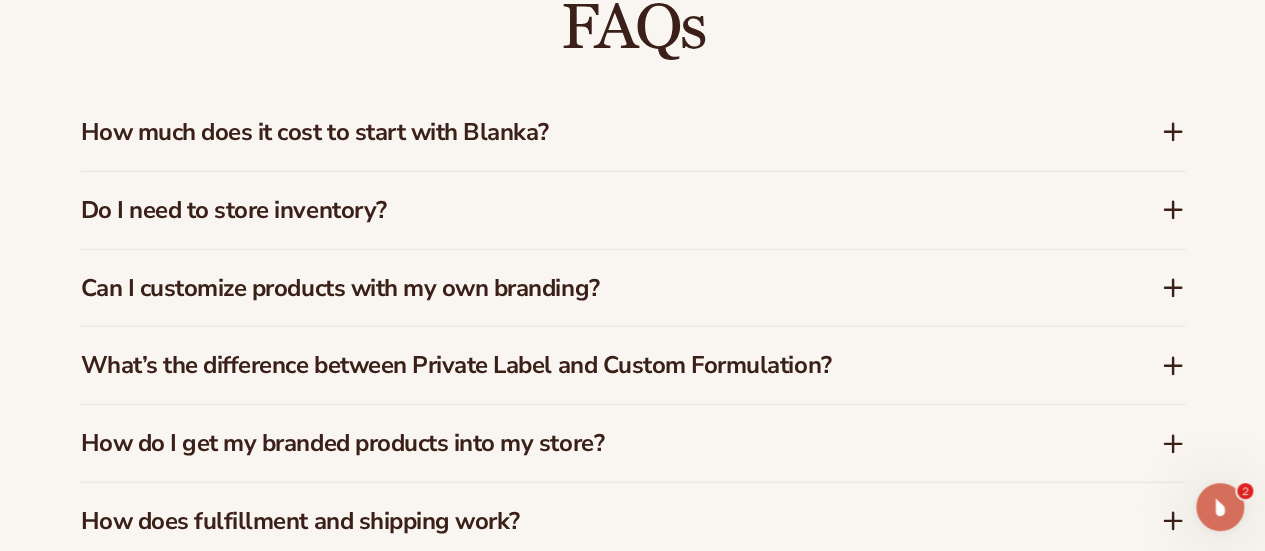 click 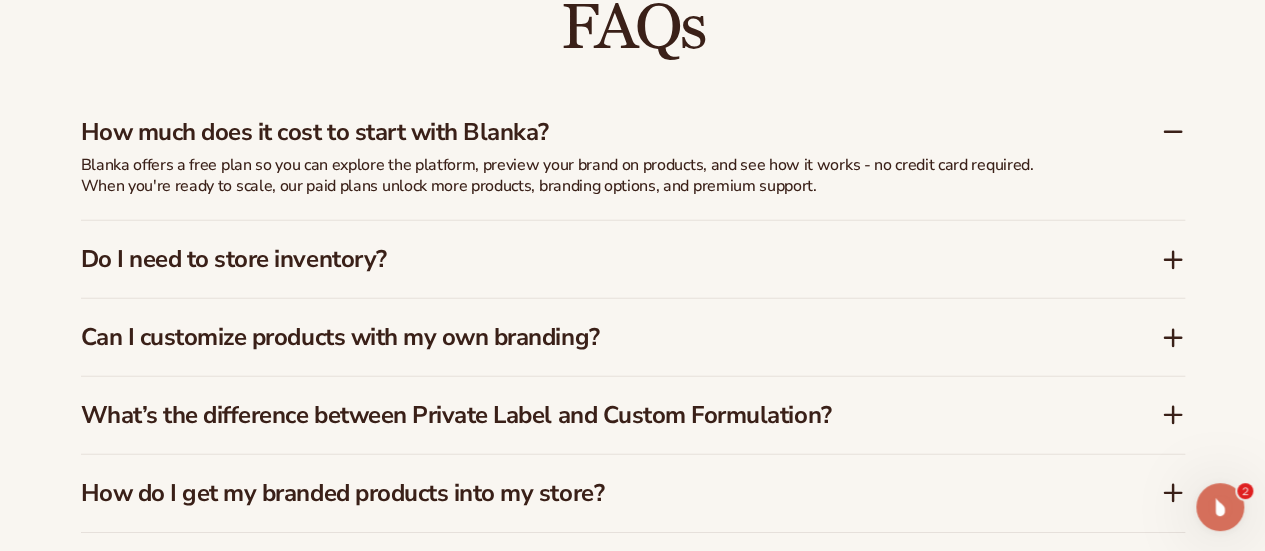 click 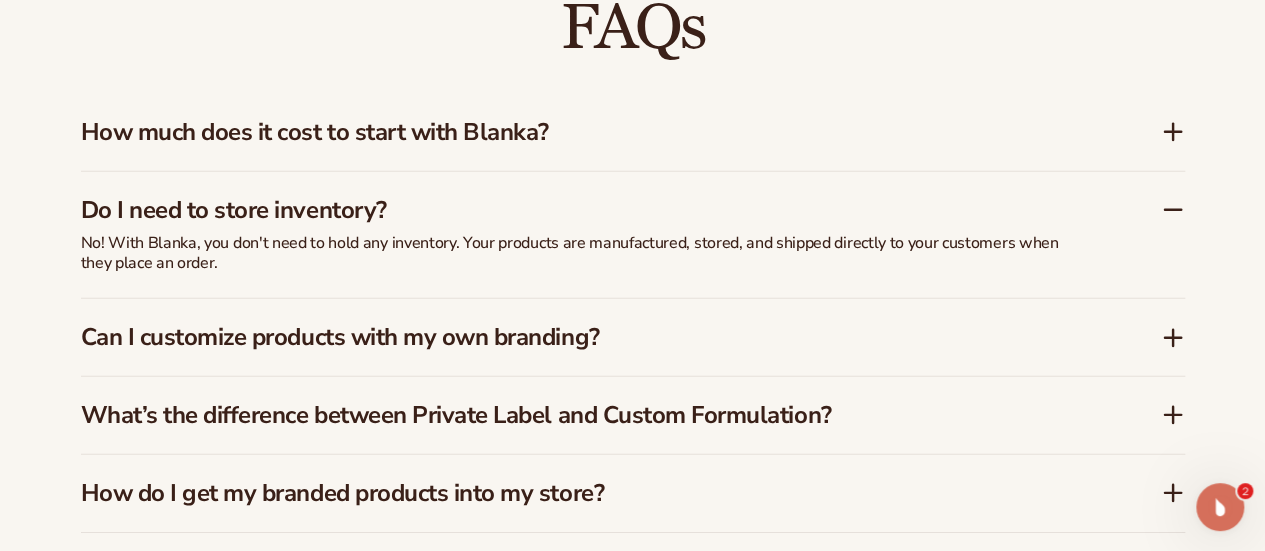 click on "Can I customize products with my own branding?" at bounding box center (621, 337) 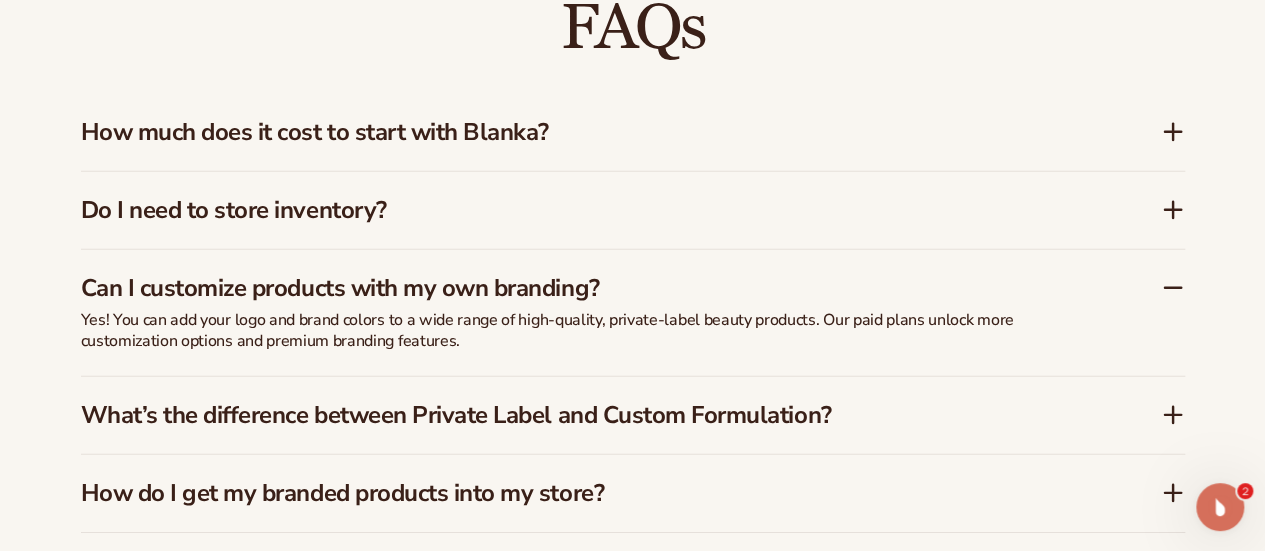 click 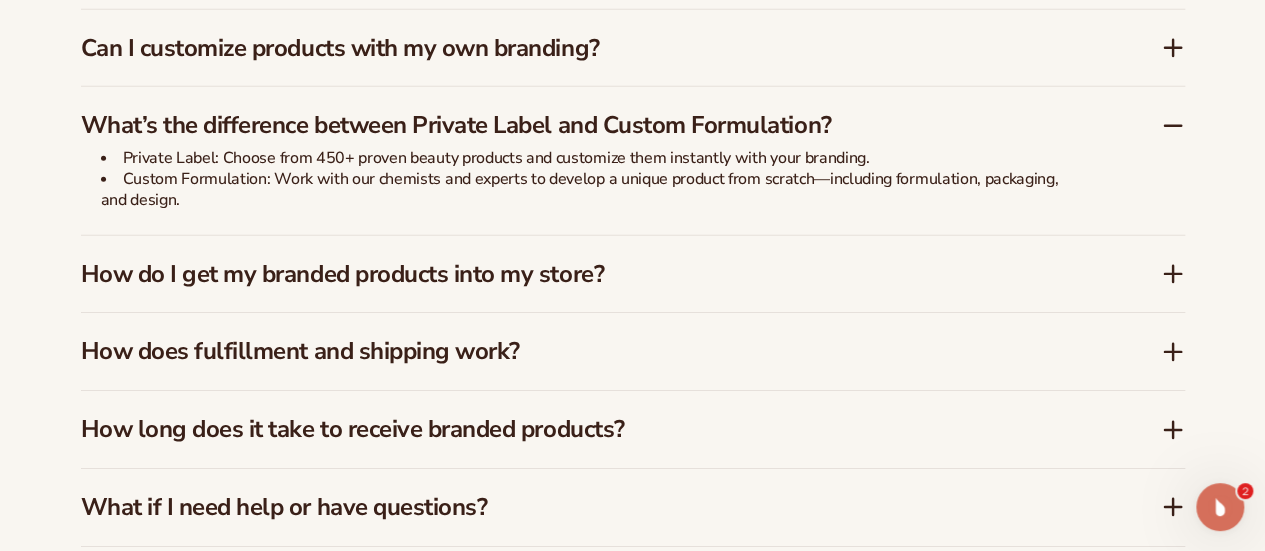 scroll, scrollTop: 3133, scrollLeft: 0, axis: vertical 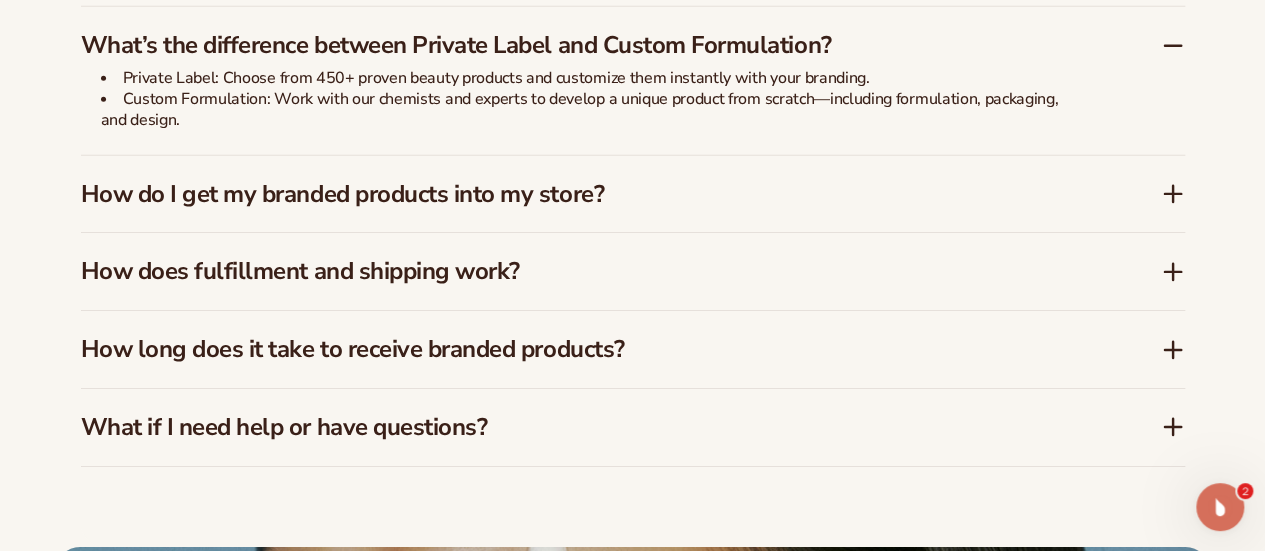 click 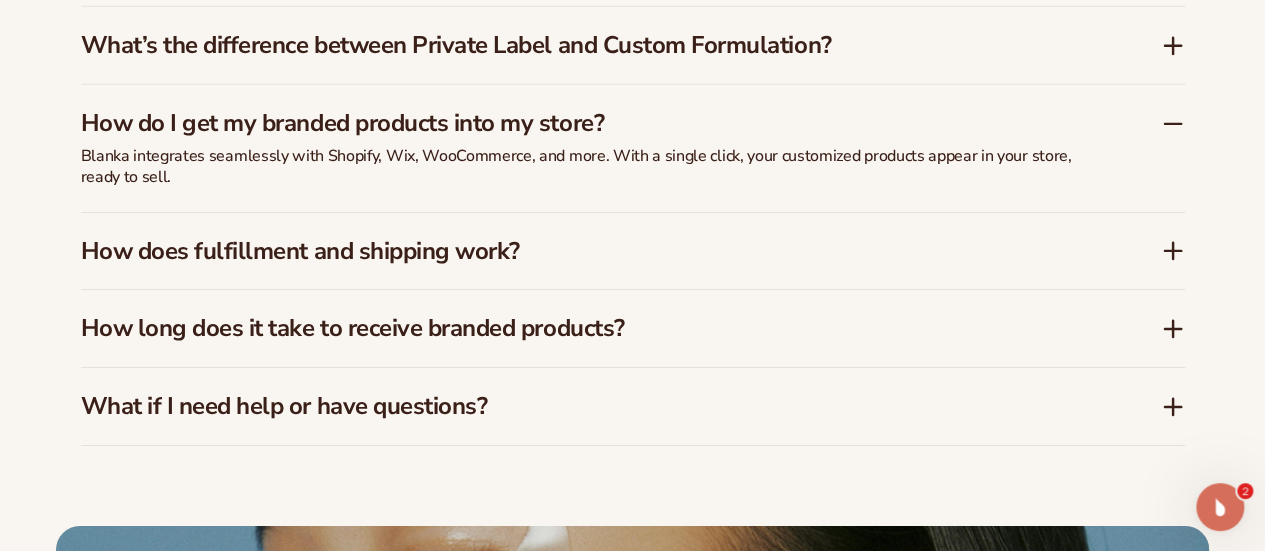 click 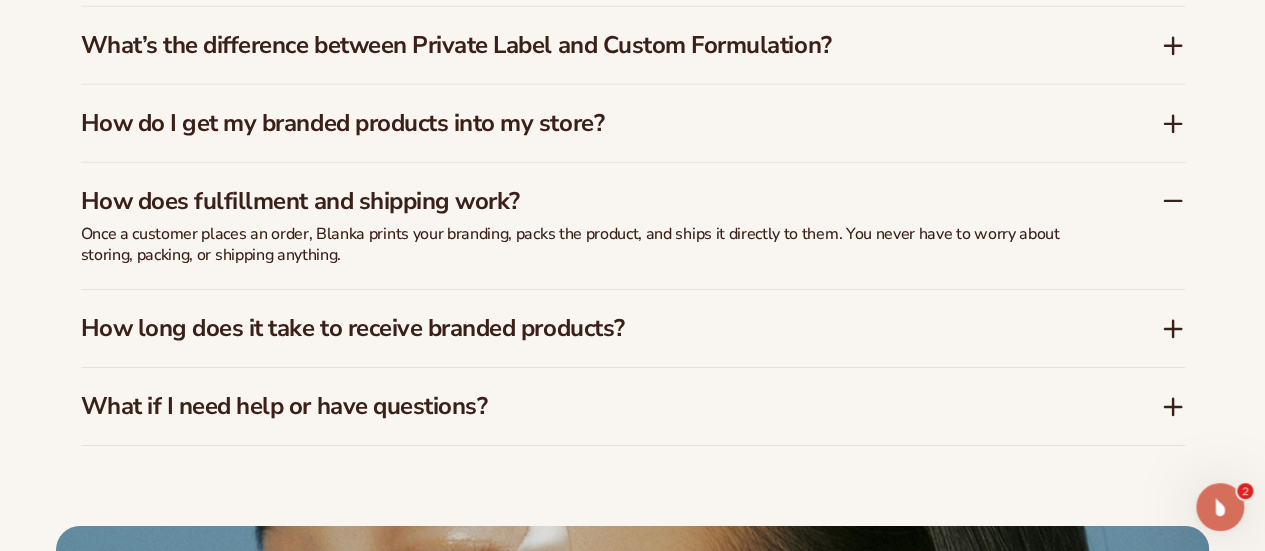 click on "How long does it take to receive branded products?" at bounding box center [621, 328] 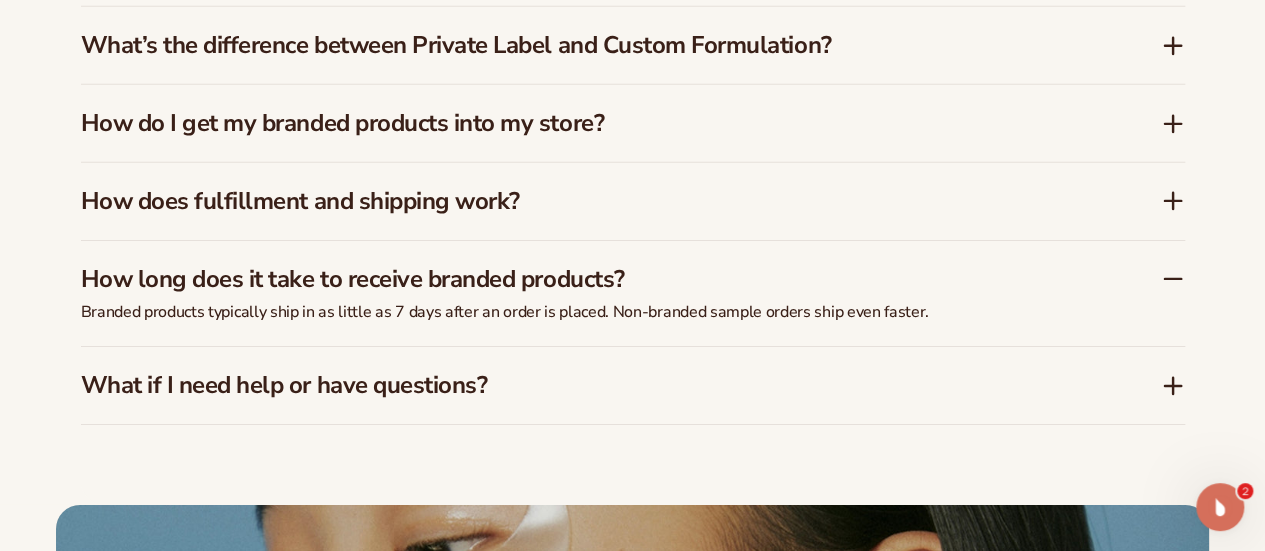 click 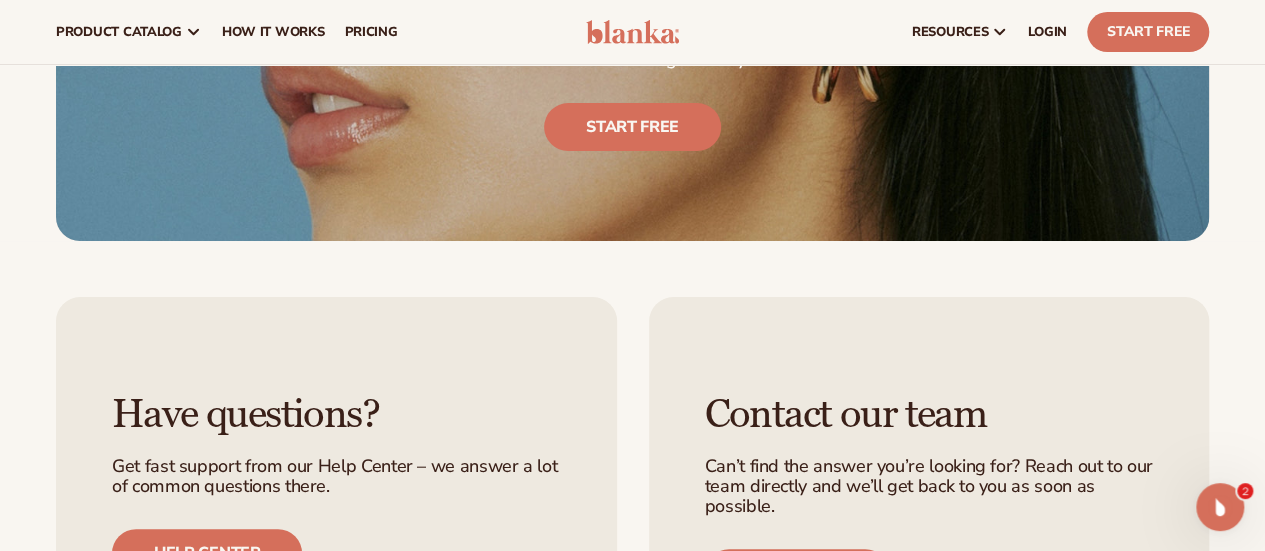 scroll, scrollTop: 4033, scrollLeft: 0, axis: vertical 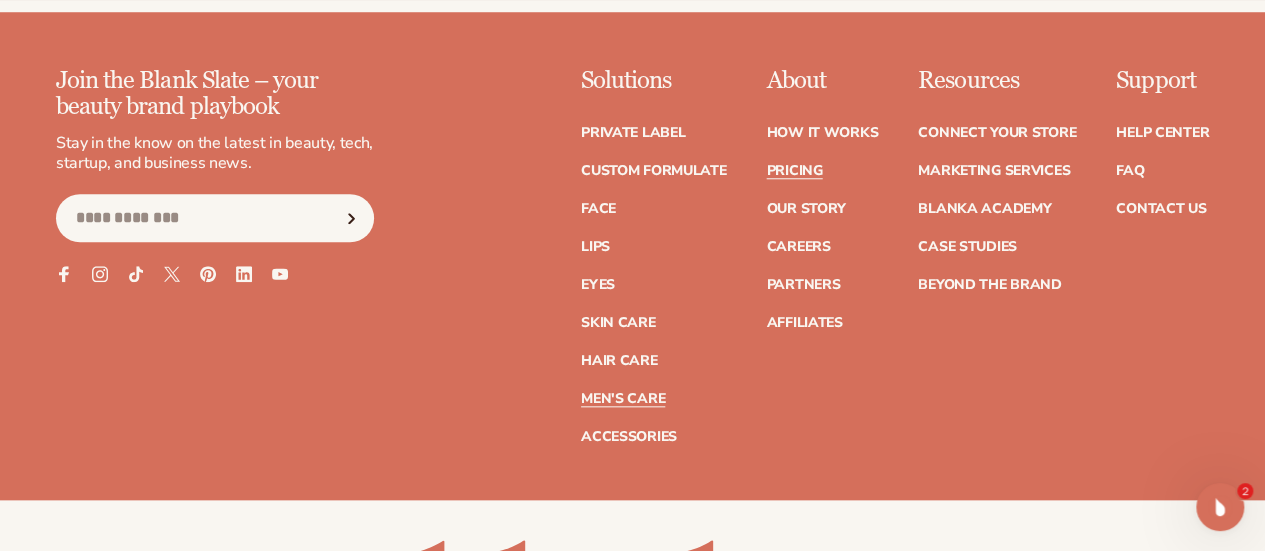 click on "Men's Care" at bounding box center [623, 399] 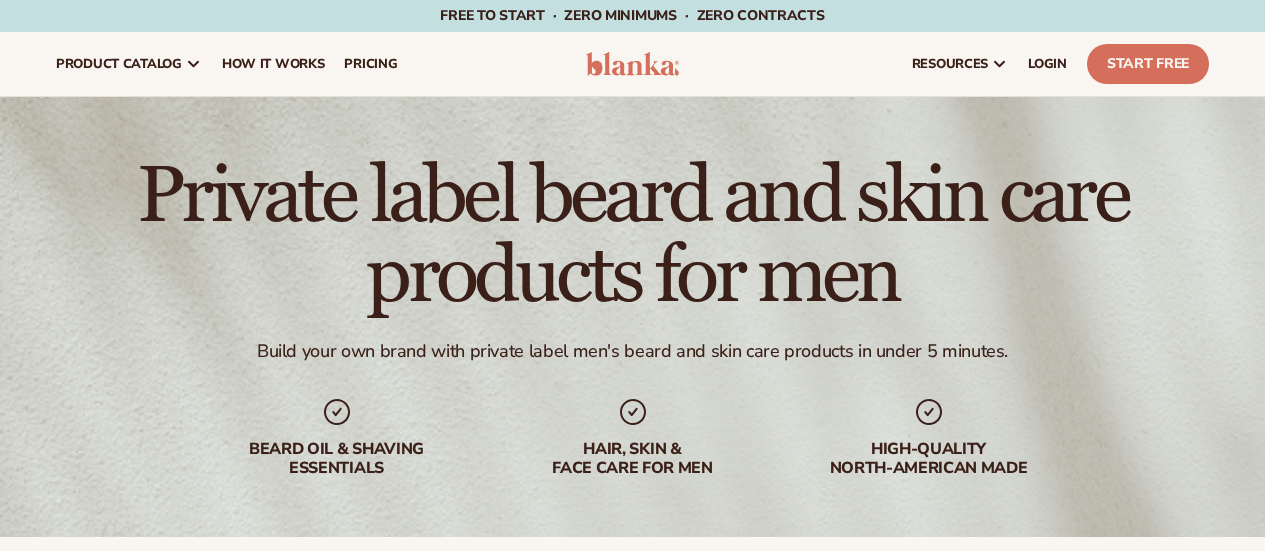 scroll, scrollTop: 0, scrollLeft: 0, axis: both 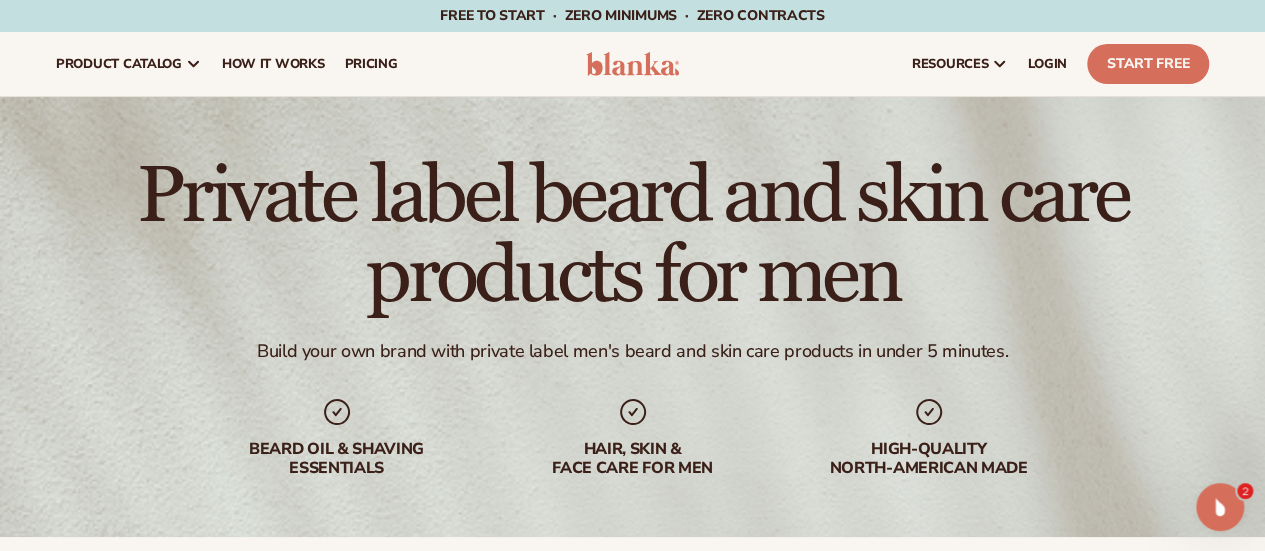 click 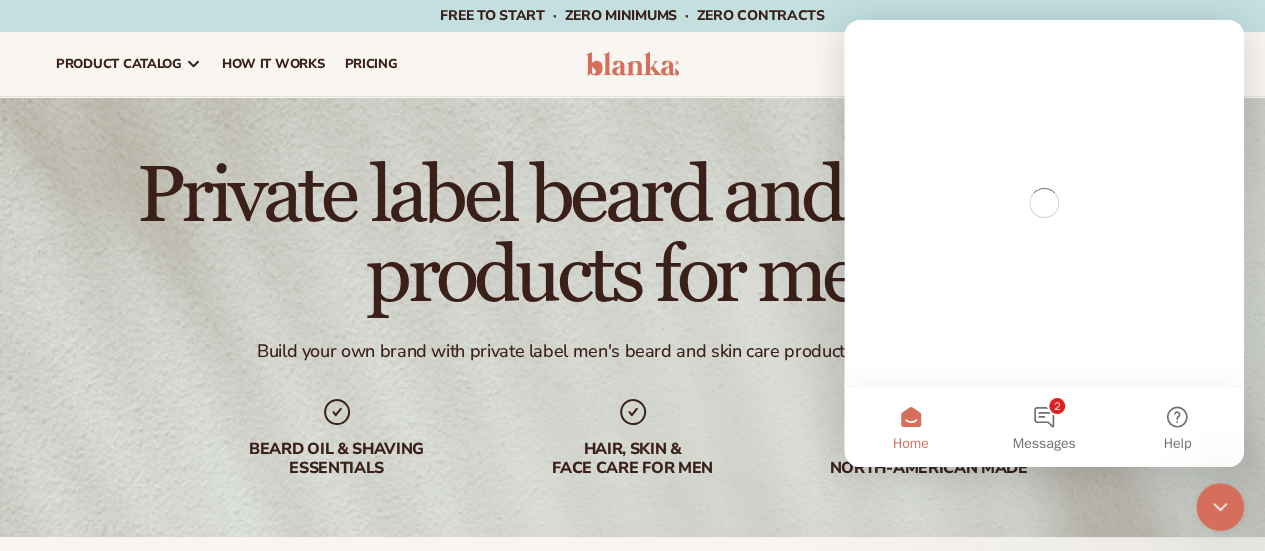 scroll, scrollTop: 0, scrollLeft: 0, axis: both 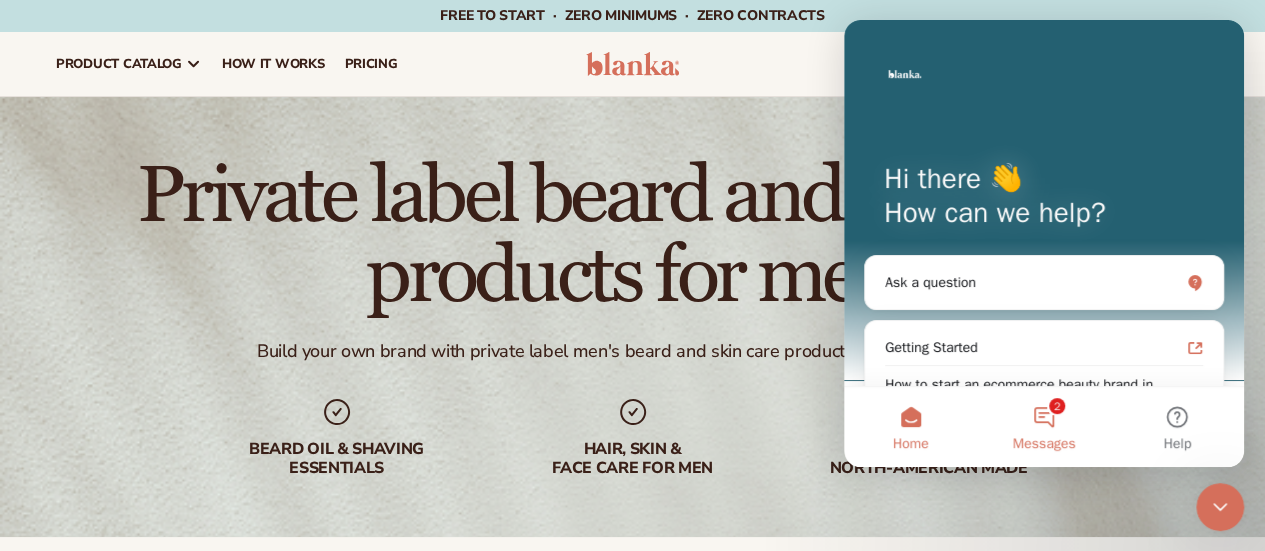 click on "2 Messages" at bounding box center [1043, 427] 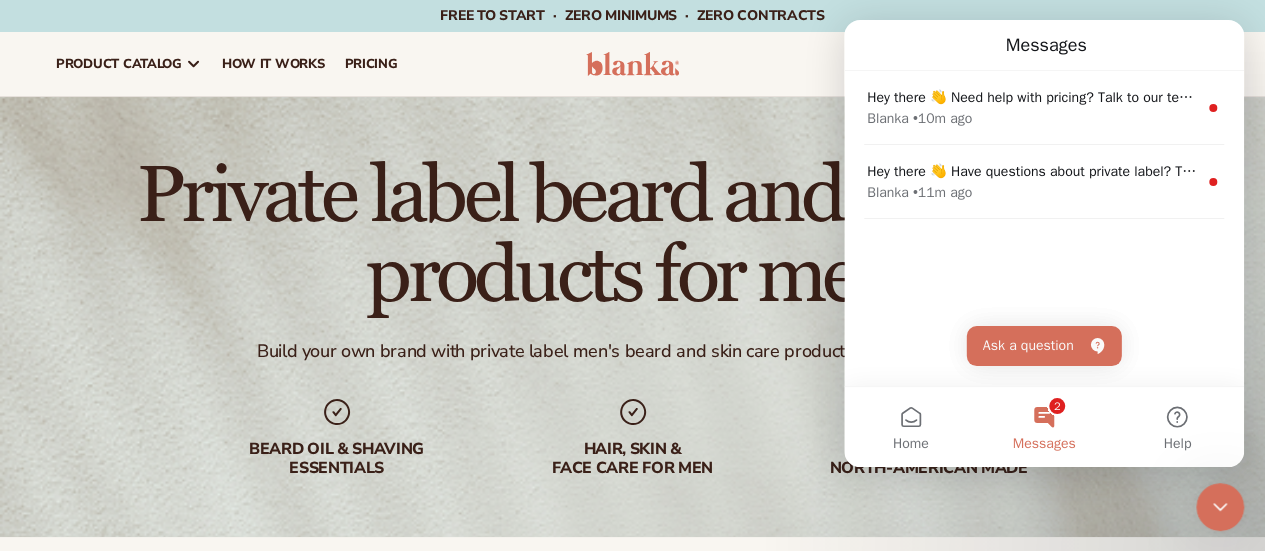 click on "Private label beard and skin care products for men Build your own brand with private label men's beard and skin care products in under 5 minutes.
beard oil & shaving essentials
hair, skin & face care for men
High-quality [REGION] made" at bounding box center (632, 317) 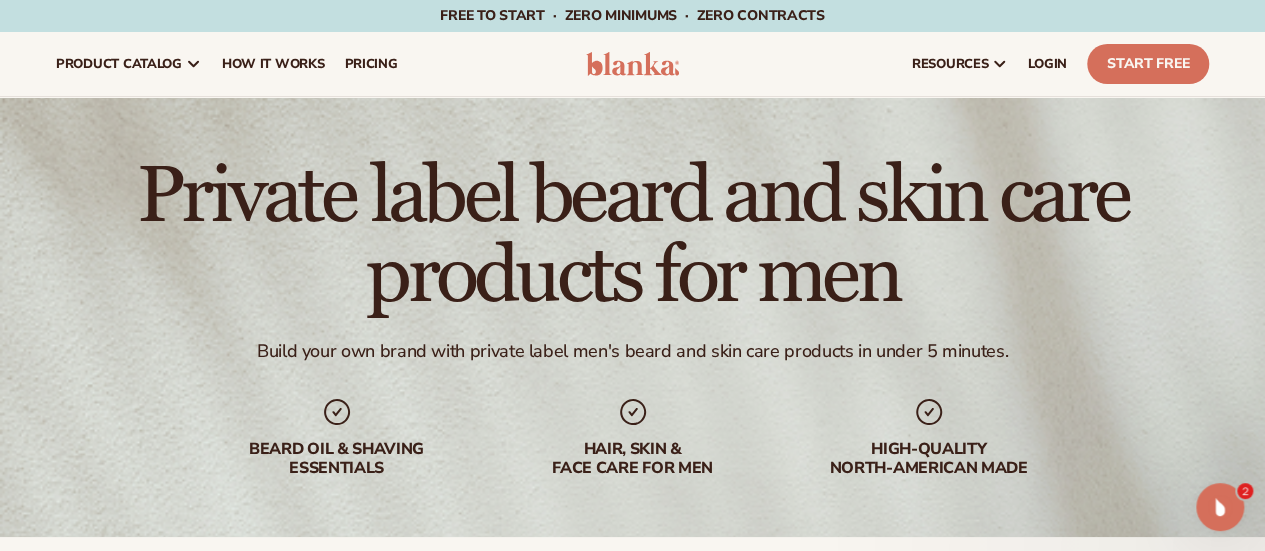 scroll, scrollTop: 0, scrollLeft: 0, axis: both 